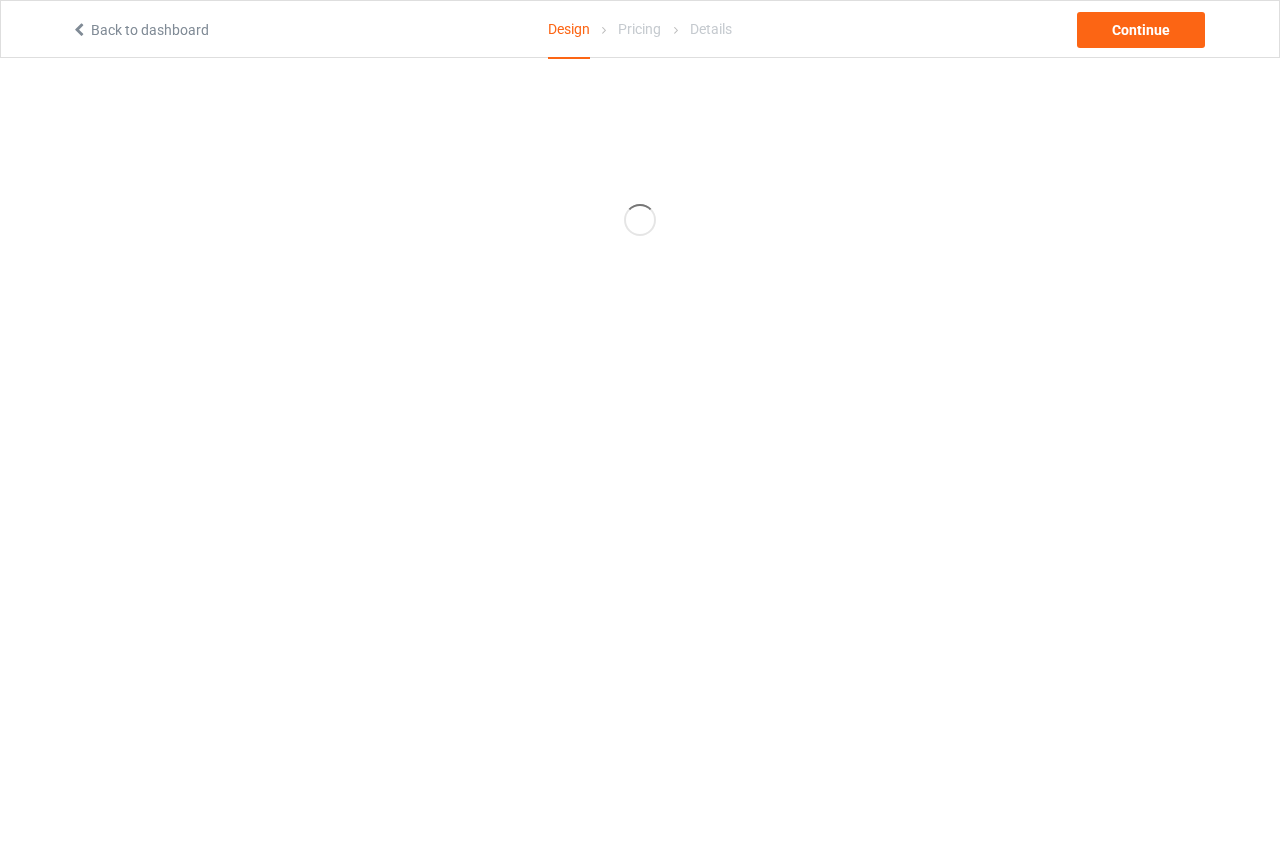 scroll, scrollTop: 0, scrollLeft: 0, axis: both 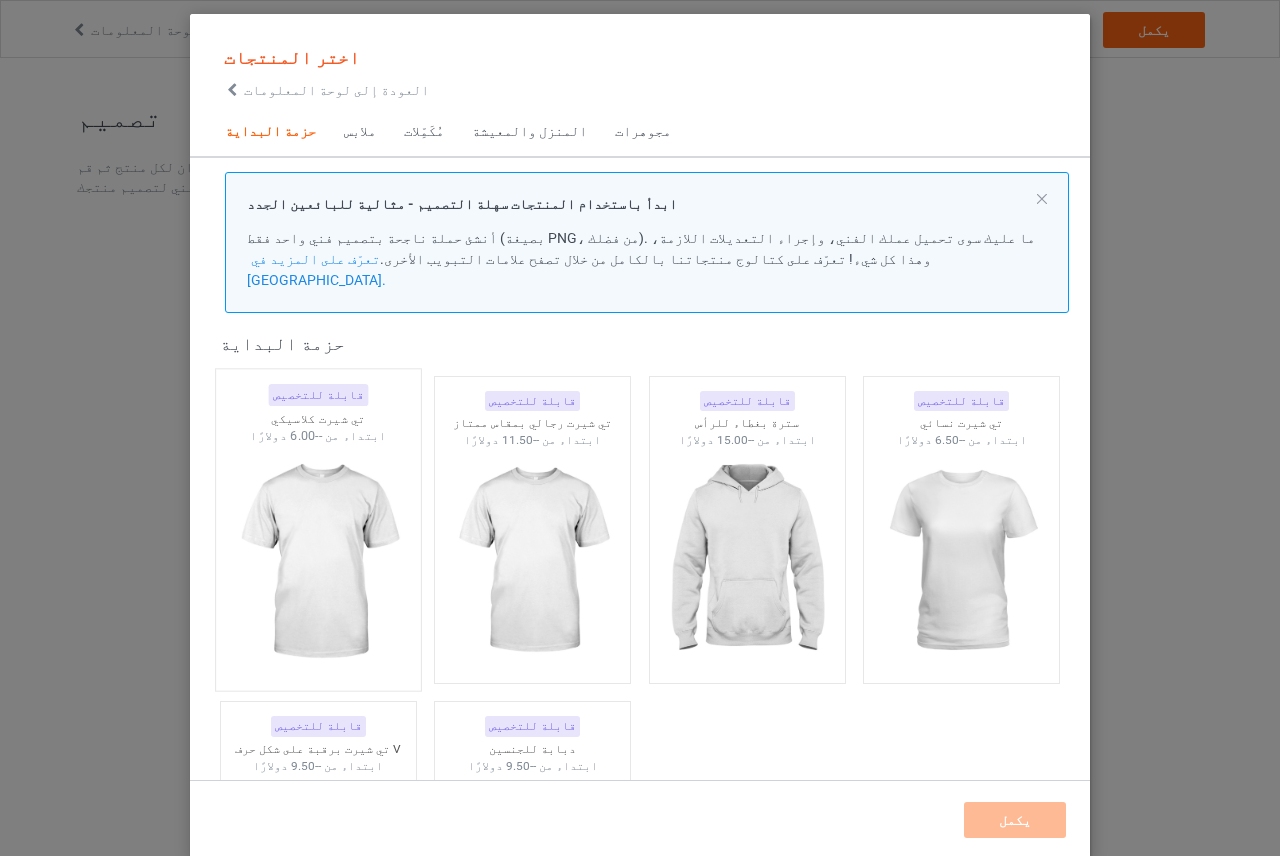 click at bounding box center (318, 562) 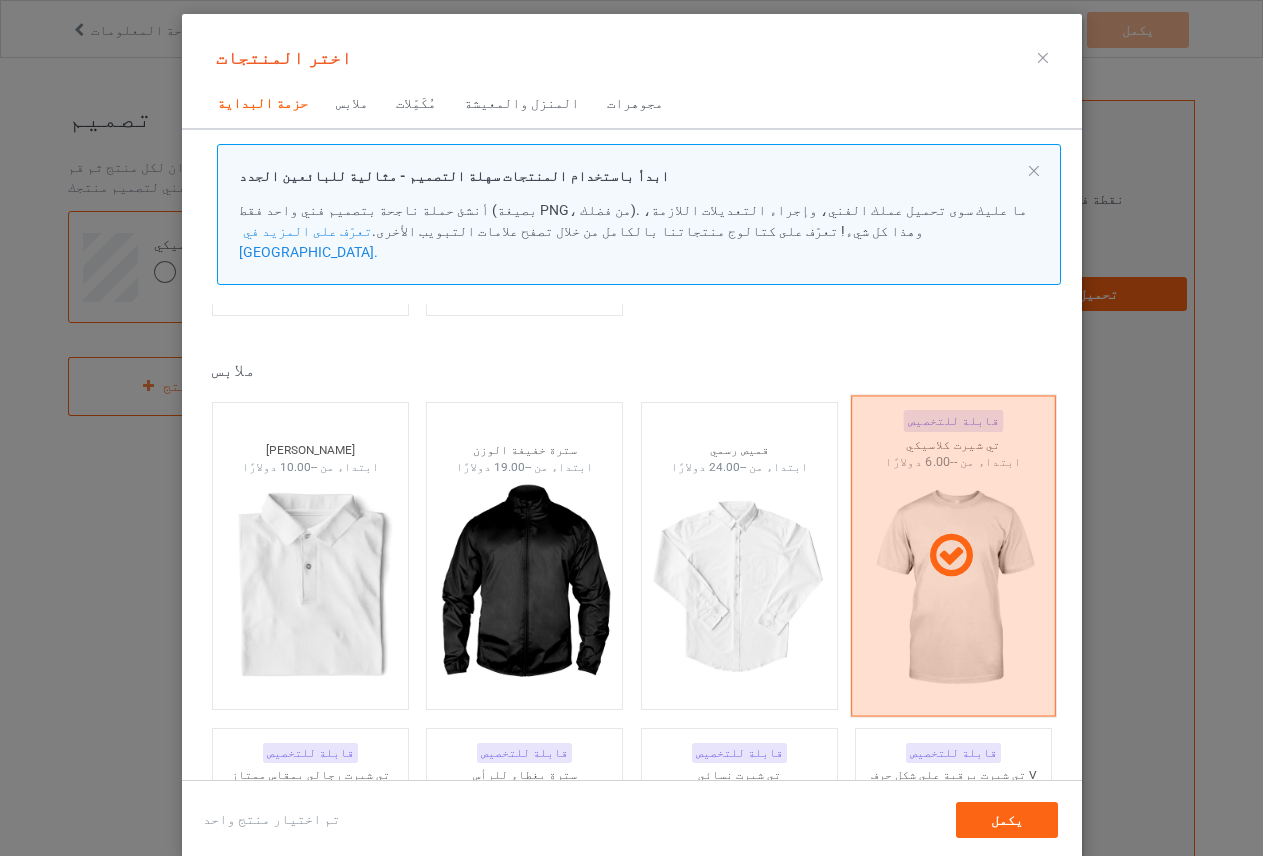 scroll, scrollTop: 726, scrollLeft: 0, axis: vertical 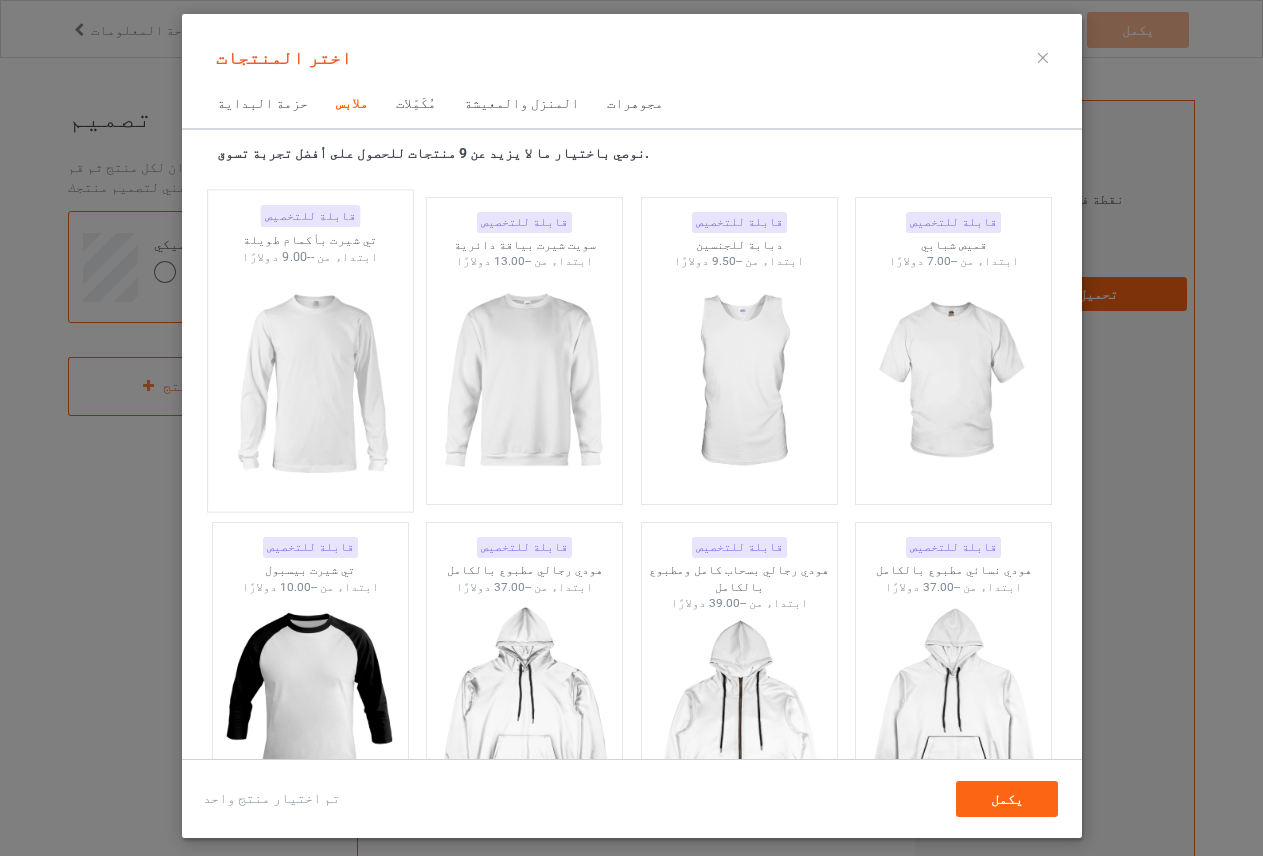 click at bounding box center [310, 383] 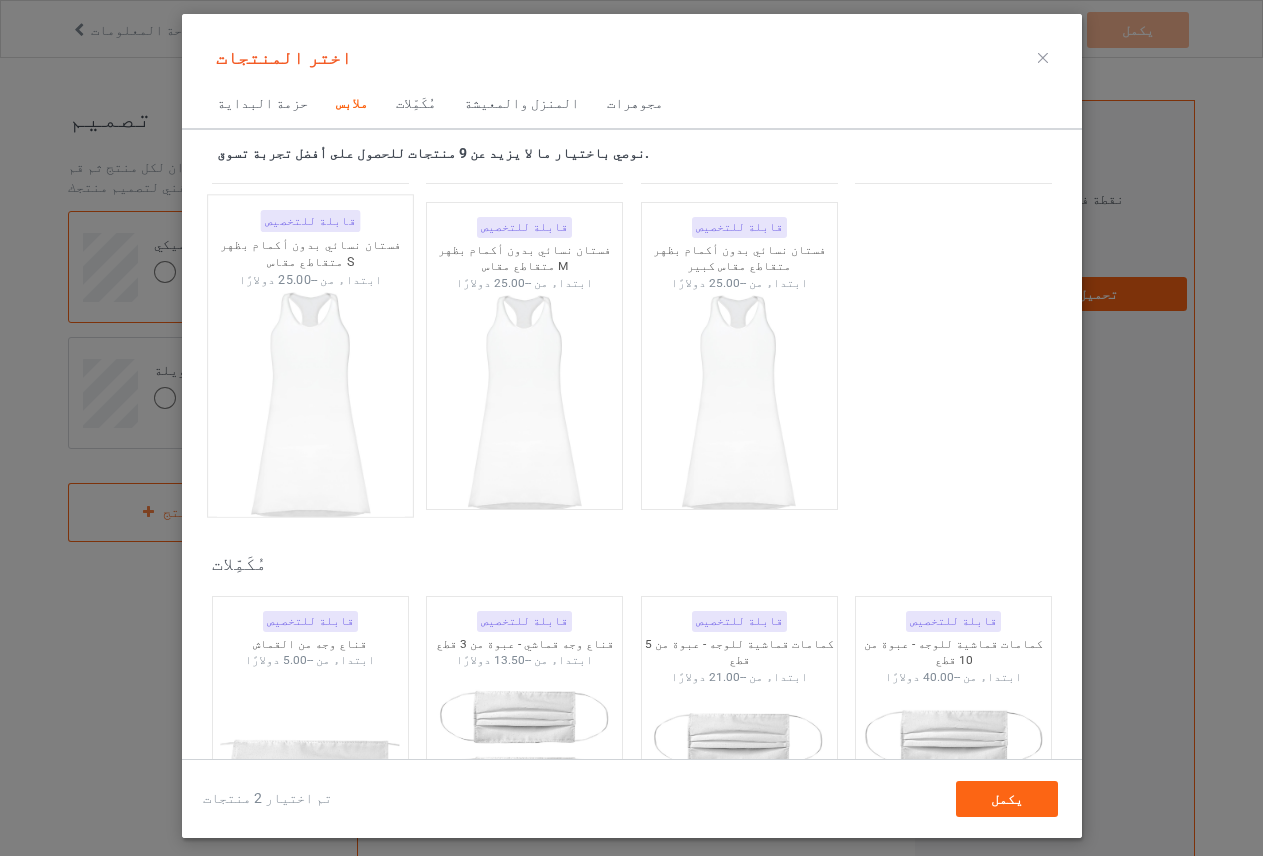 scroll, scrollTop: 4026, scrollLeft: 0, axis: vertical 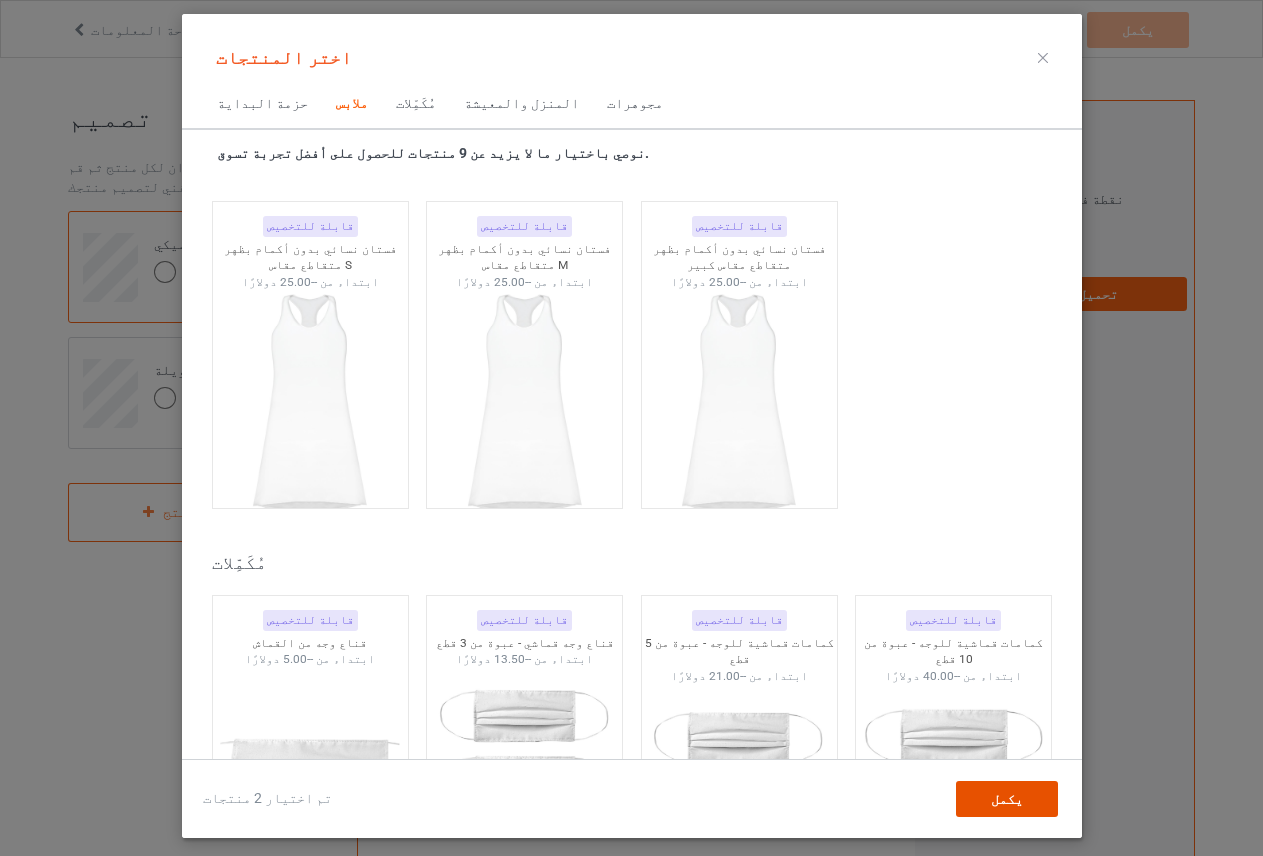 click on "يكمل" at bounding box center (1006, 799) 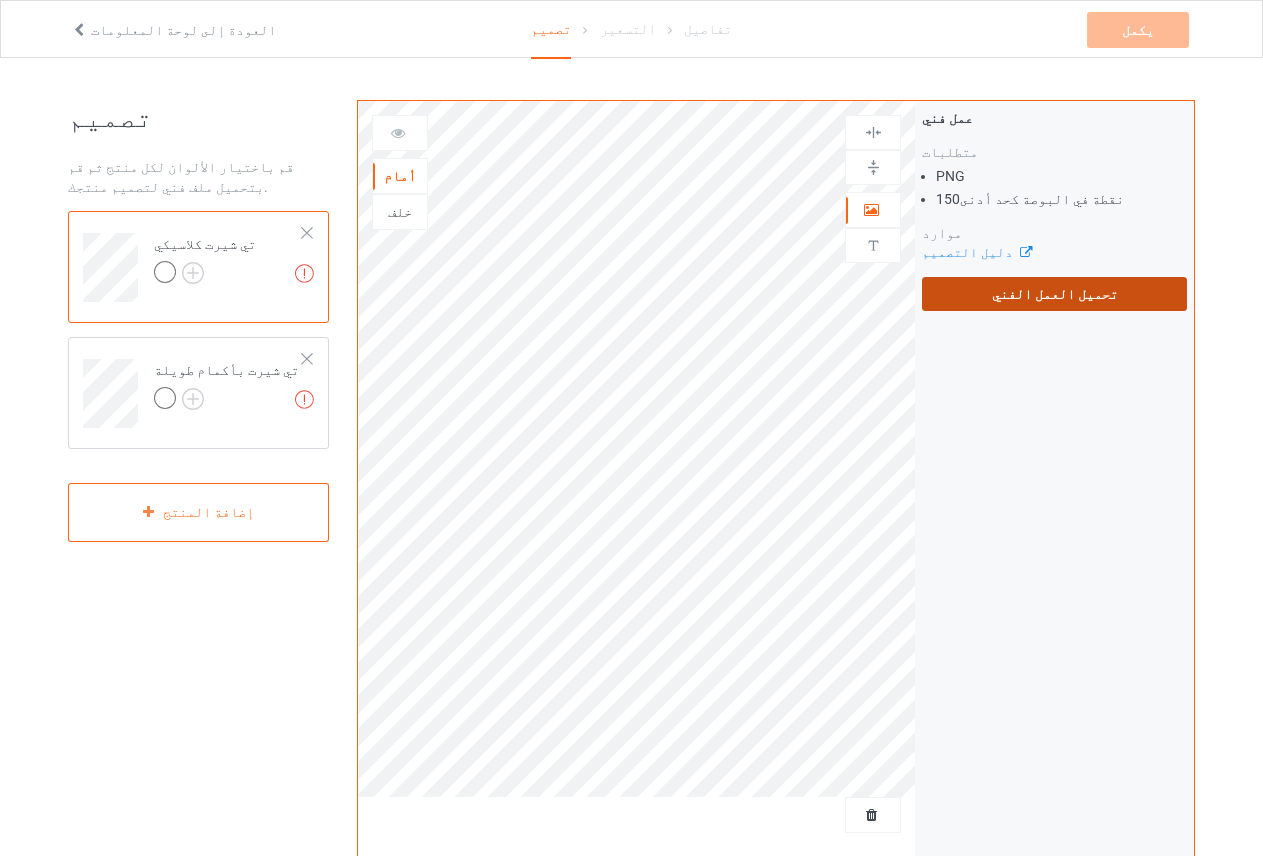 click on "تحميل العمل الفني" at bounding box center (1054, 294) 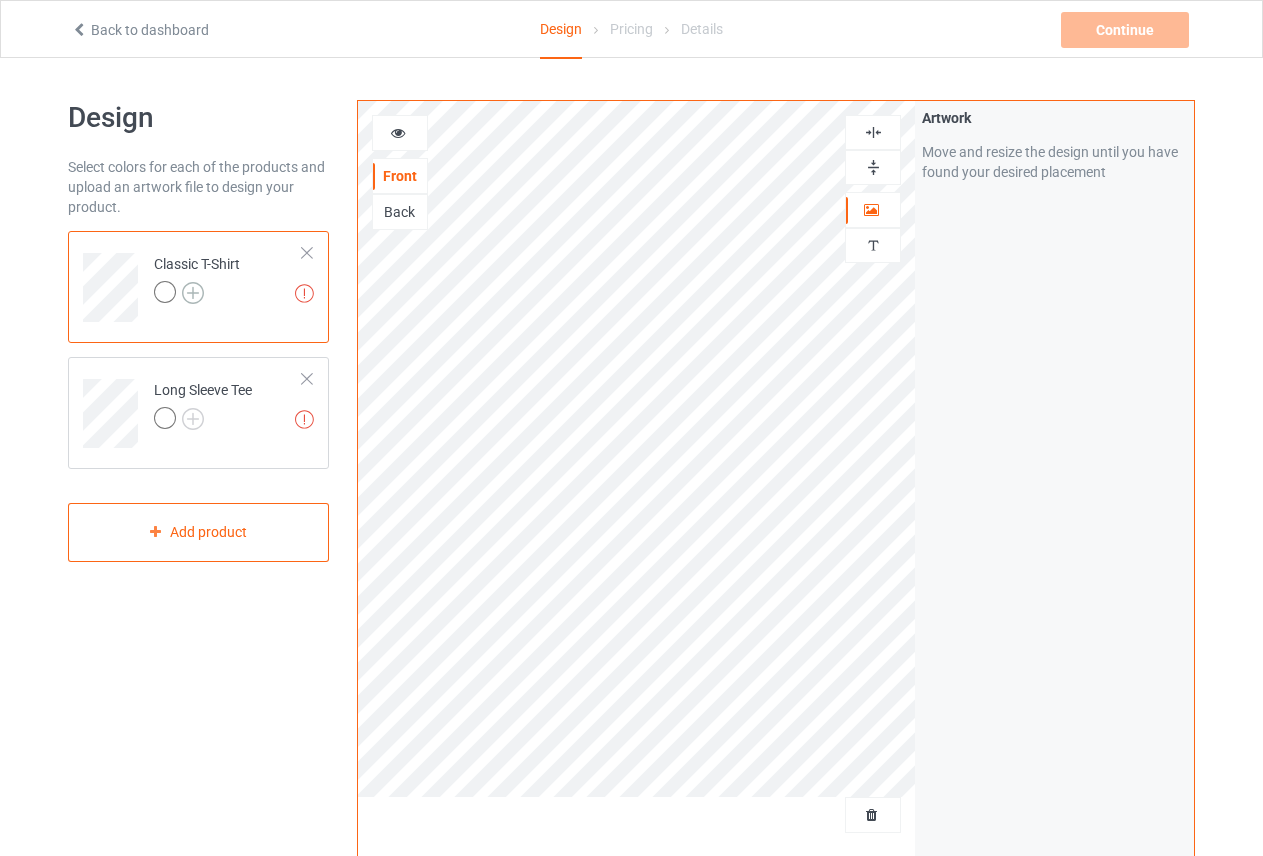 click at bounding box center [193, 293] 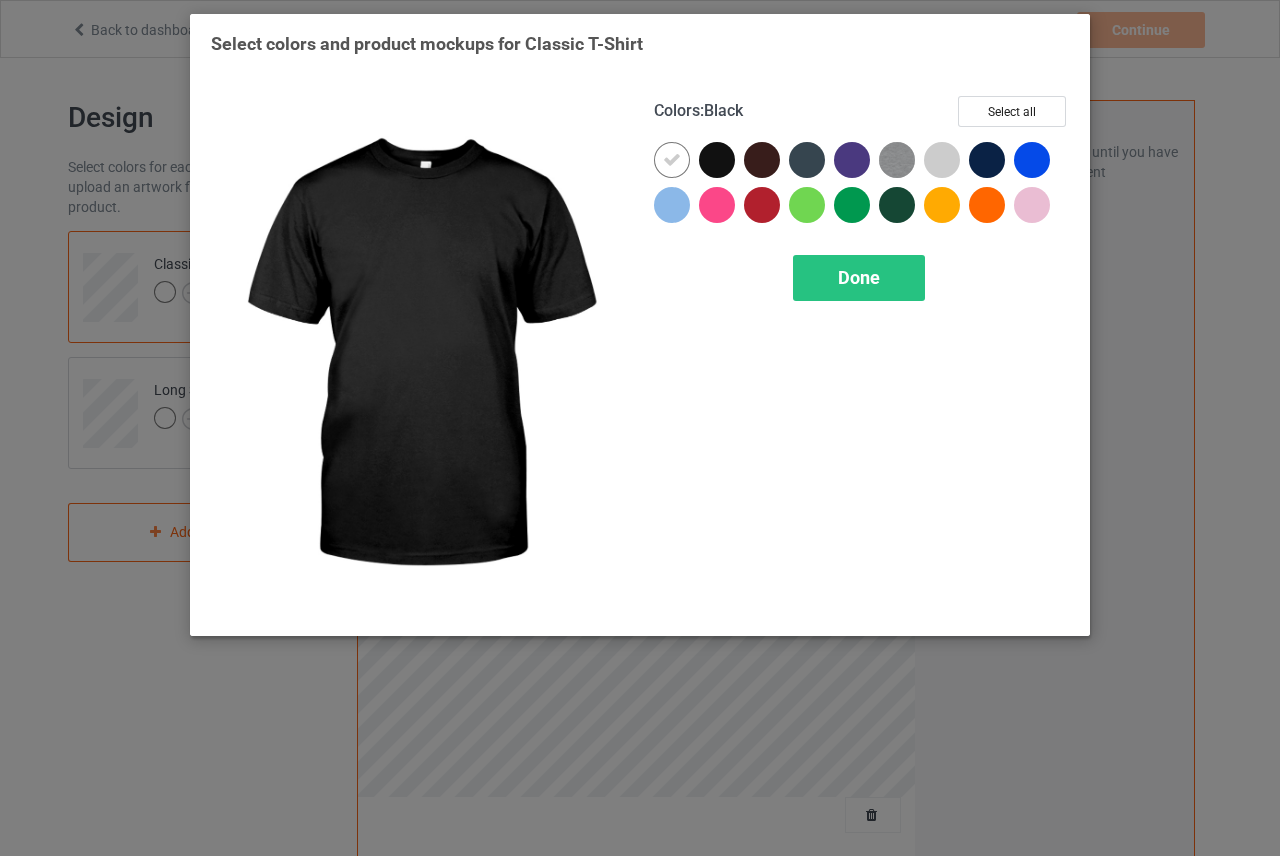 click at bounding box center (717, 160) 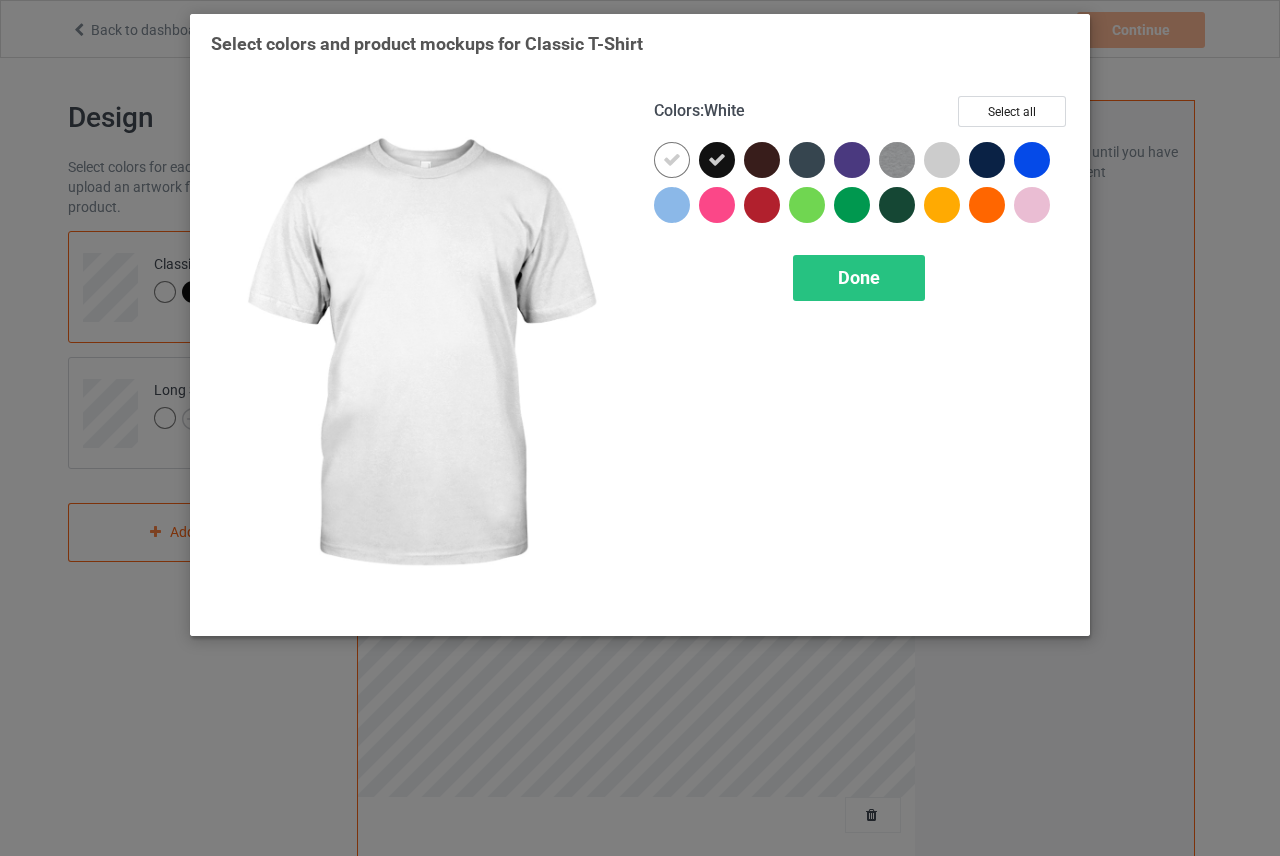 click at bounding box center [672, 160] 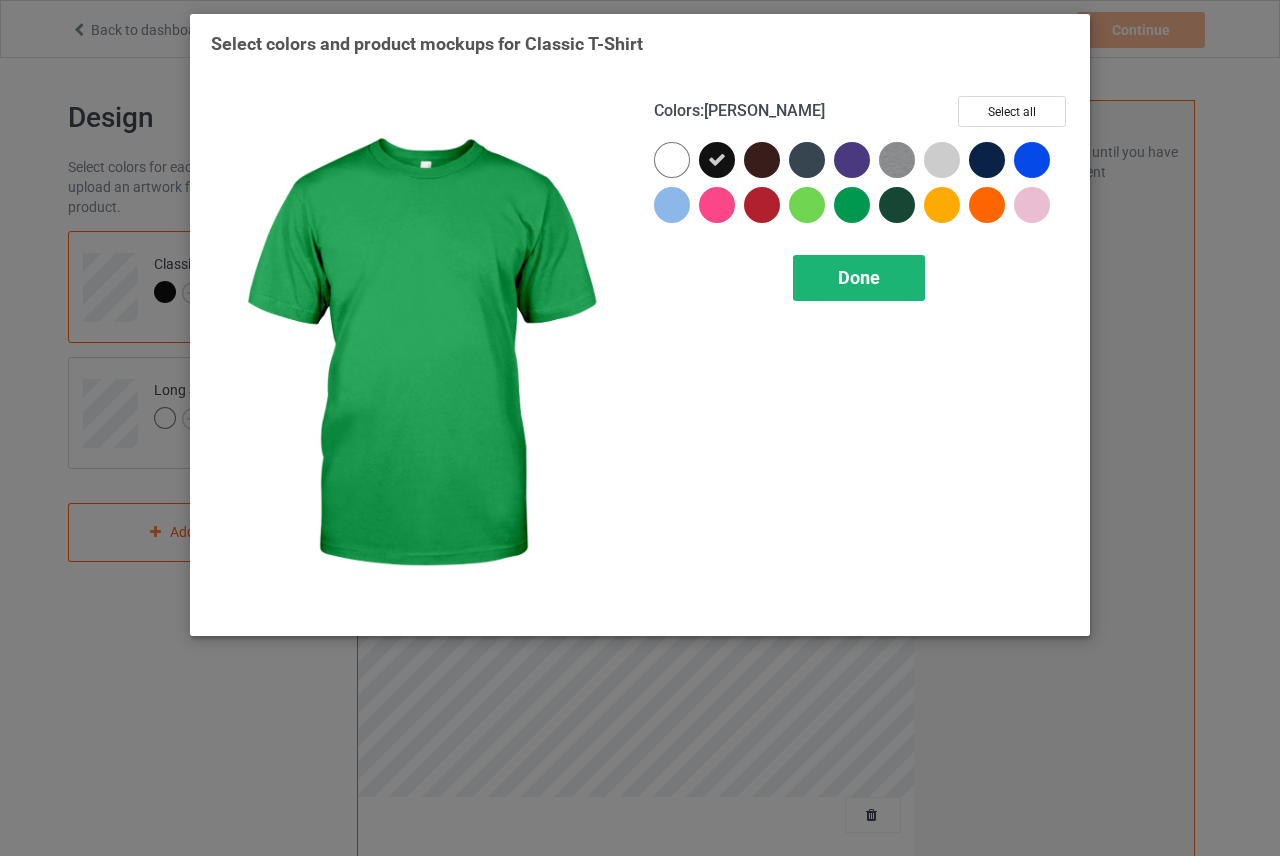 click on "Done" at bounding box center [859, 278] 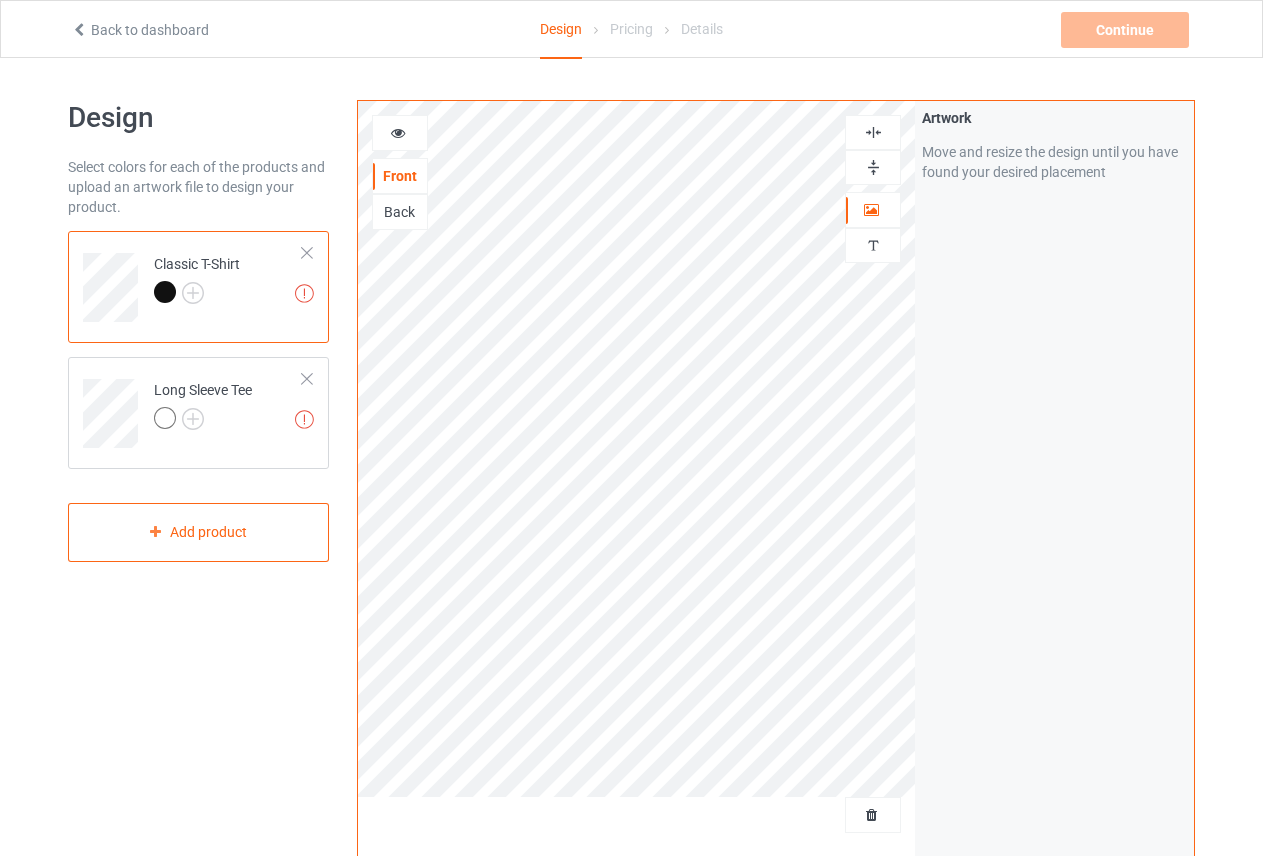 click at bounding box center [165, 292] 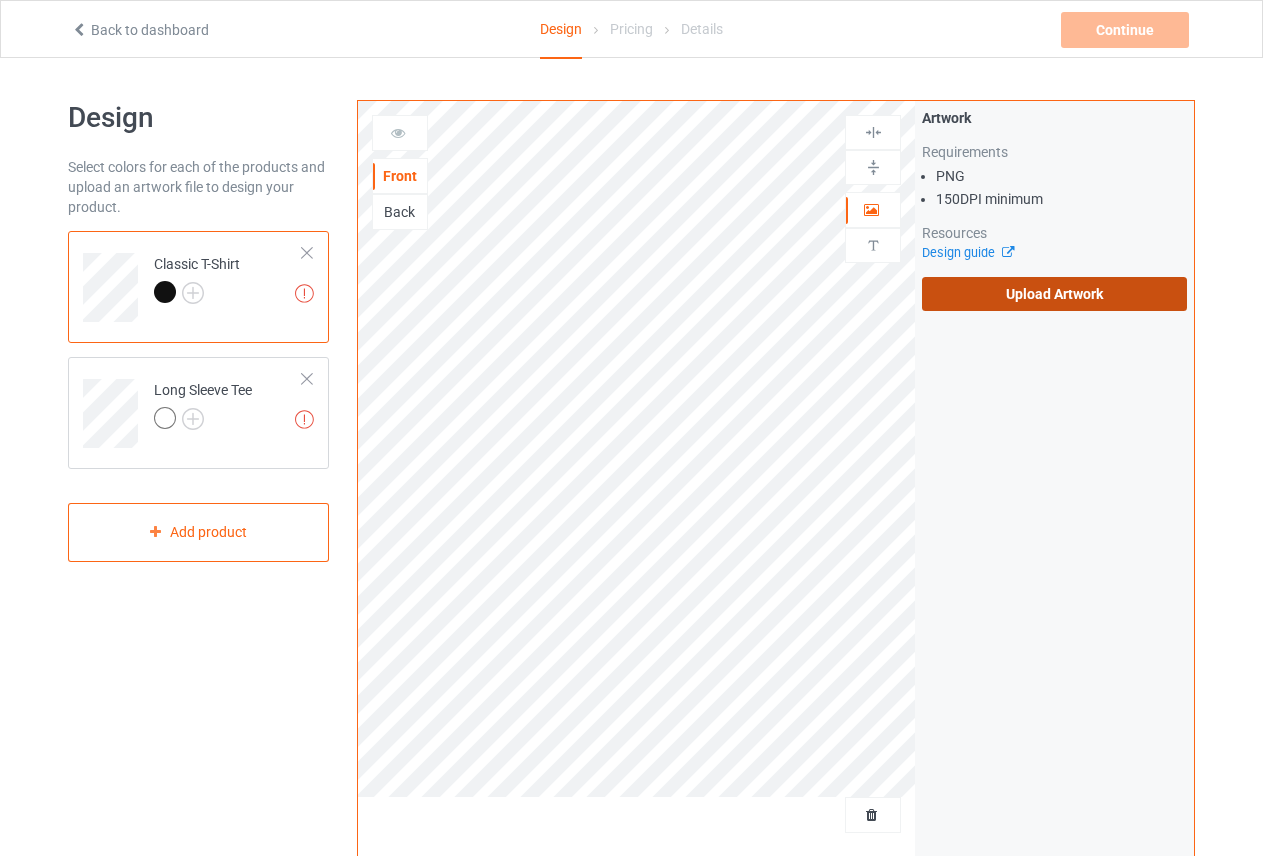 click on "Upload Artwork" at bounding box center [1054, 294] 